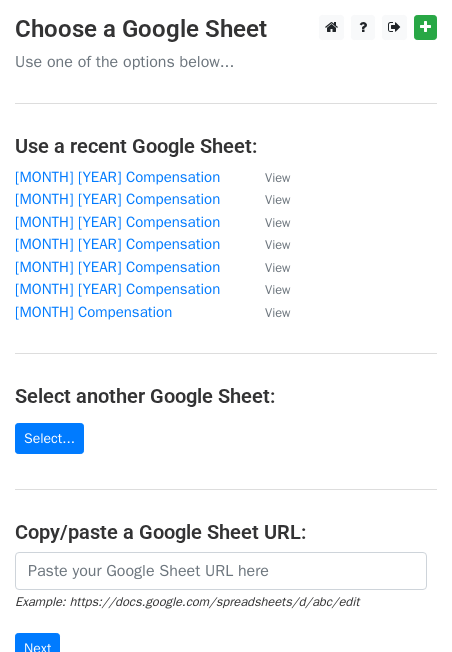 scroll, scrollTop: 0, scrollLeft: 0, axis: both 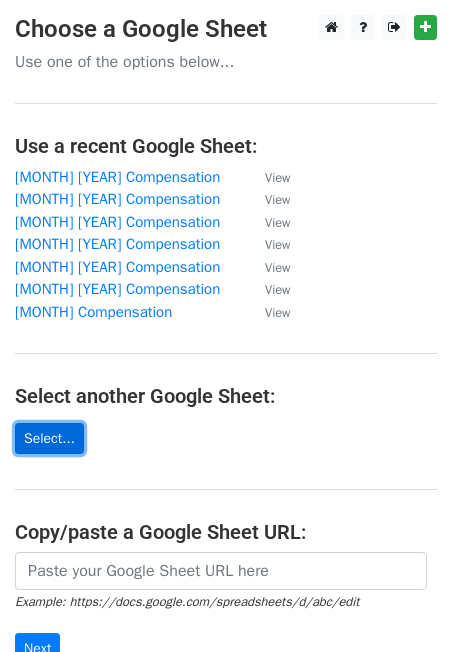 click on "Select..." at bounding box center (49, 438) 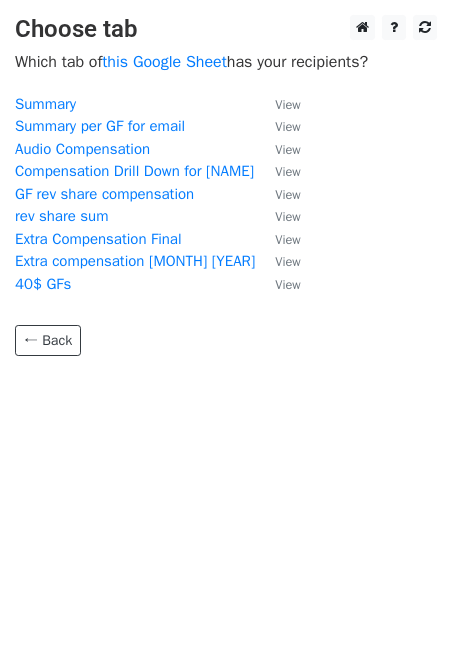 scroll, scrollTop: 0, scrollLeft: 0, axis: both 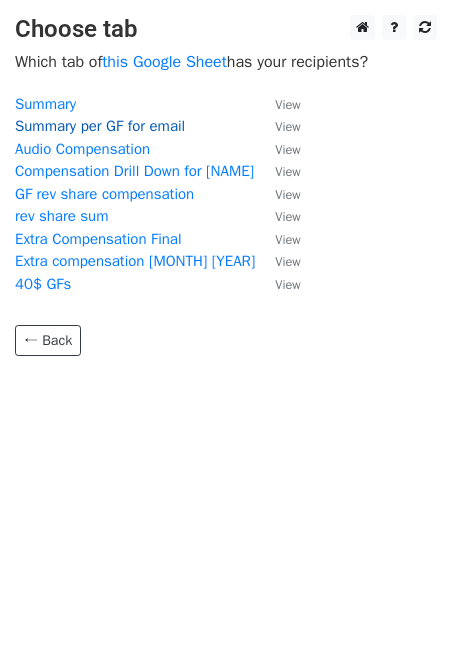 click on "Summary per GF for email" at bounding box center (100, 126) 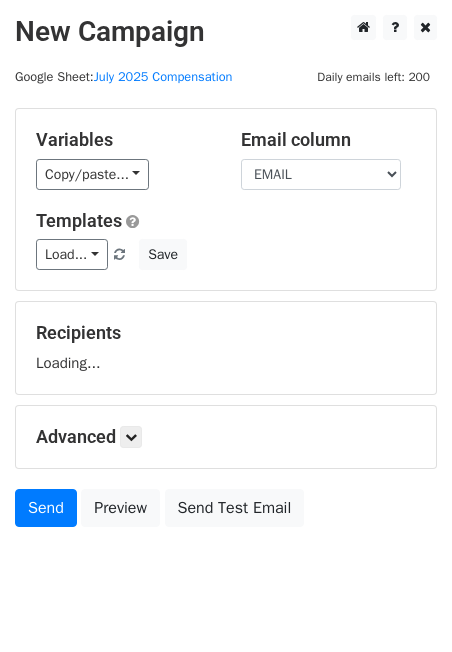 scroll, scrollTop: 0, scrollLeft: 0, axis: both 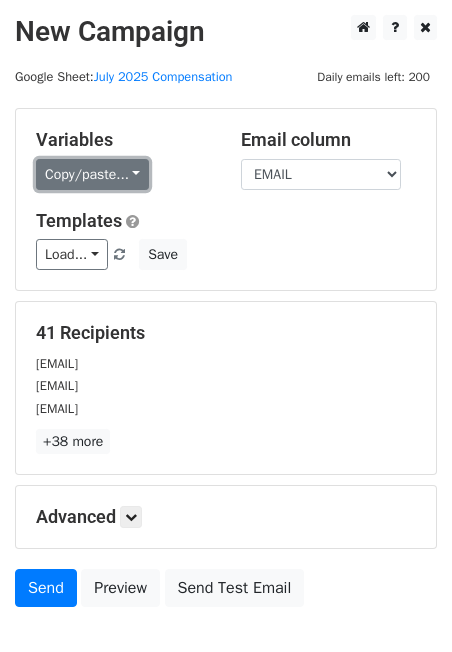 click on "Copy/paste..." at bounding box center [92, 174] 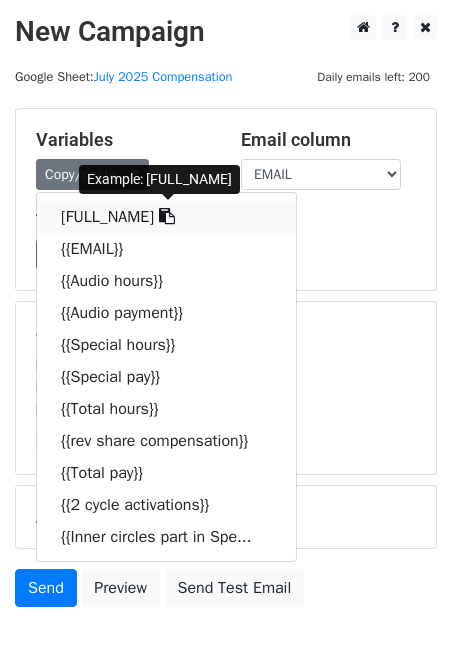 click on "{{FULL_NAME}}" at bounding box center [166, 217] 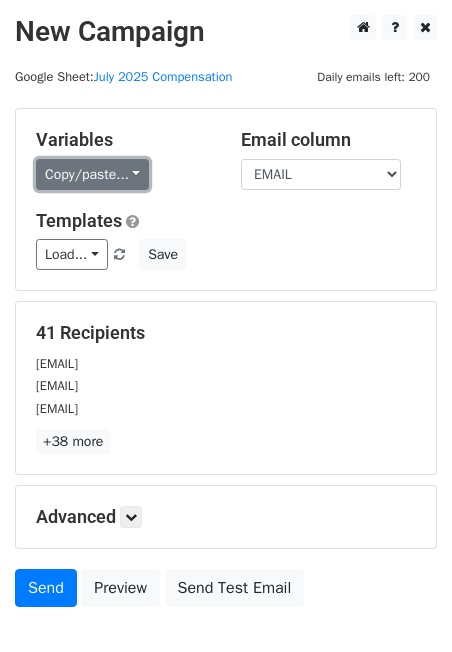 click on "Copy/paste..." at bounding box center [92, 174] 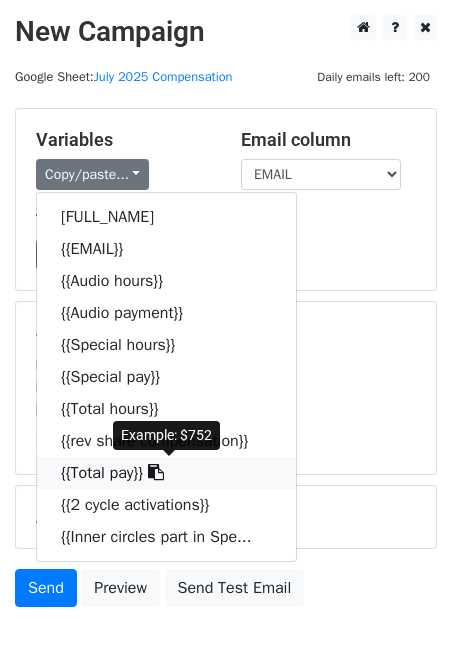 click on "{{Total pay}}" at bounding box center [166, 473] 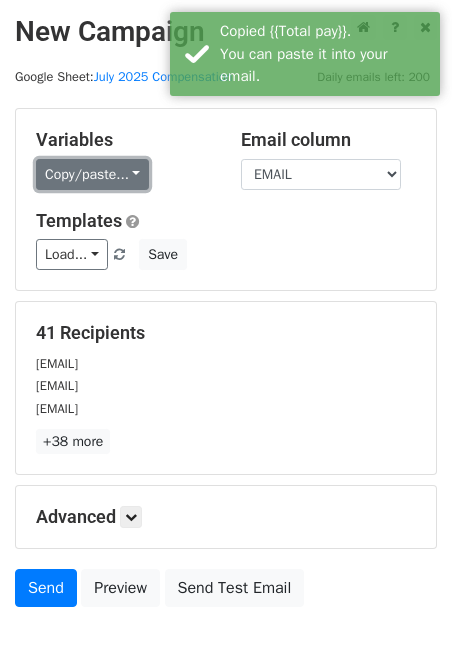 click on "Copy/paste..." at bounding box center [92, 174] 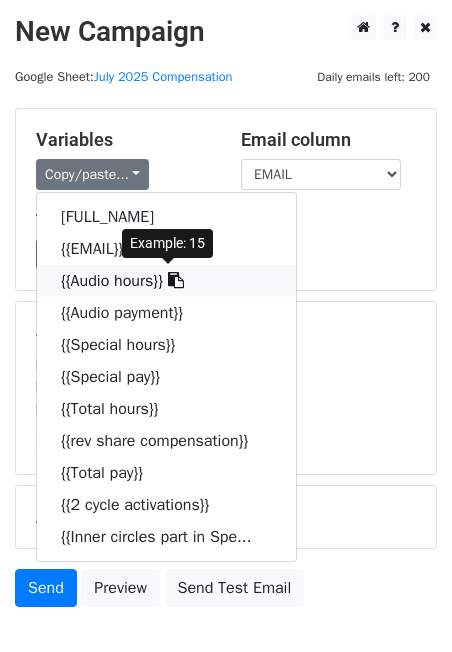 click on "{{Audio hours}}" at bounding box center (166, 281) 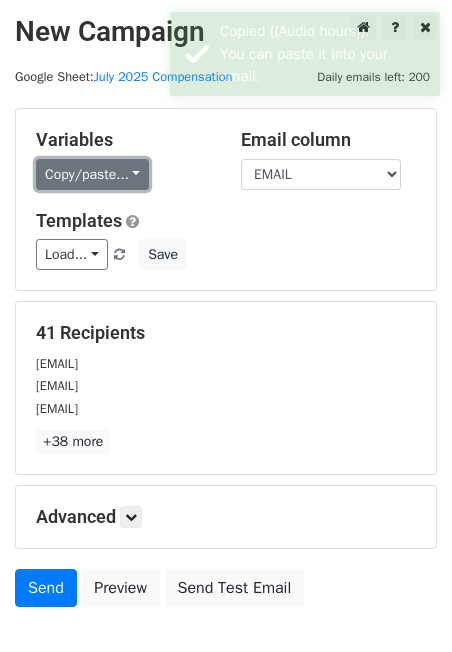 click on "Copy/paste..." at bounding box center [92, 174] 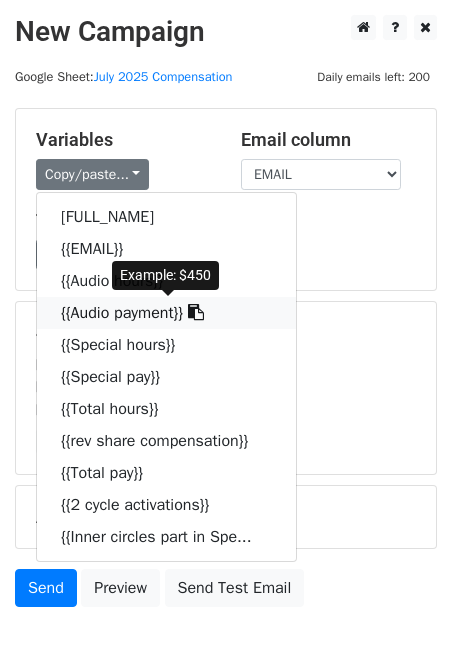 click on "{{Audio payment}}" at bounding box center (166, 313) 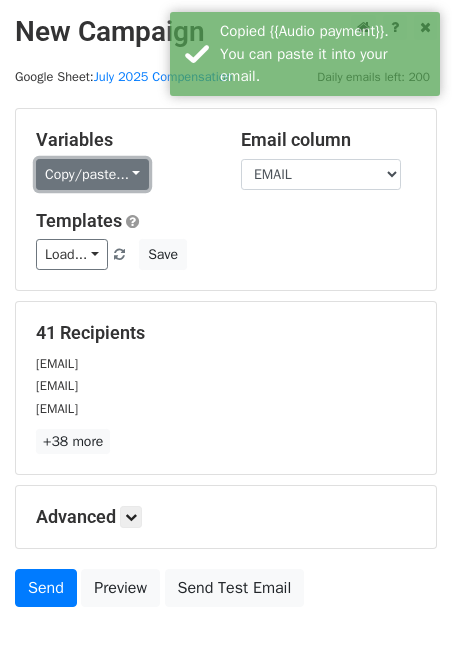click on "Copy/paste..." at bounding box center (92, 174) 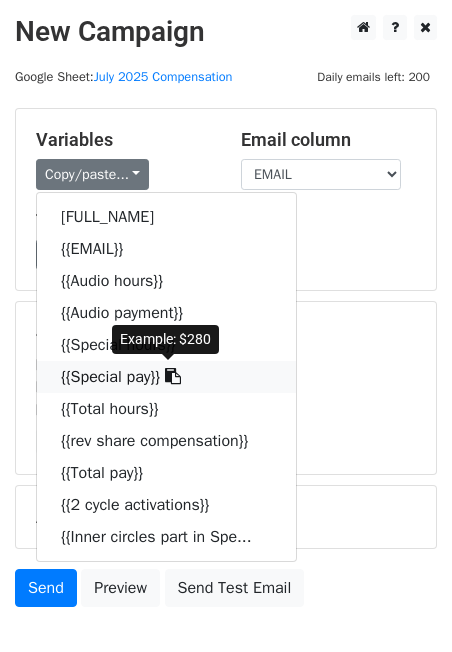 click on "{{Special pay}}" at bounding box center (166, 377) 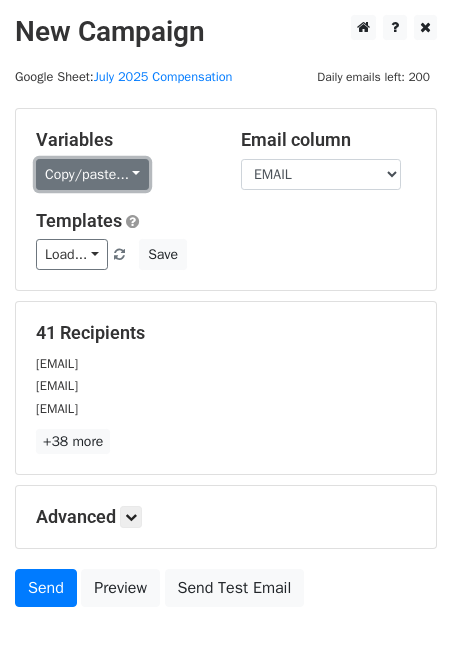 click on "Copy/paste..." at bounding box center [92, 174] 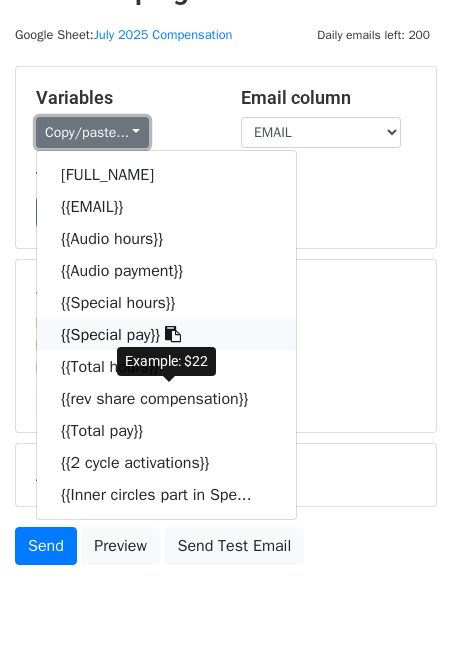scroll, scrollTop: 51, scrollLeft: 0, axis: vertical 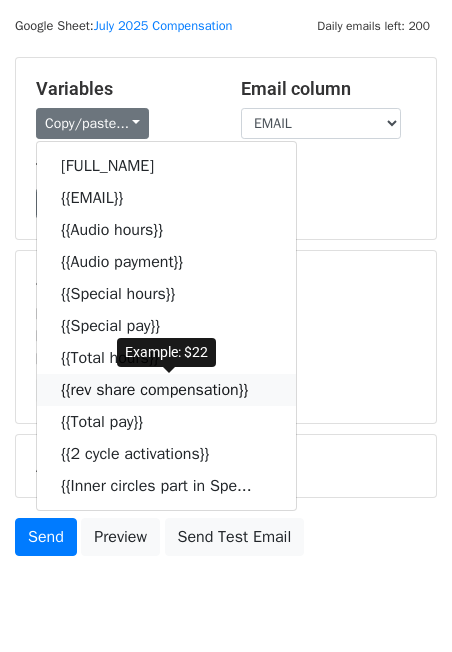 click on "{{rev share compensation}}" at bounding box center (166, 390) 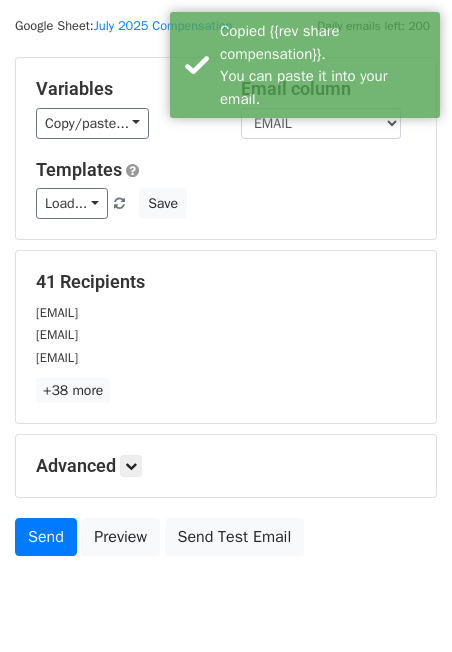 scroll, scrollTop: 36, scrollLeft: 0, axis: vertical 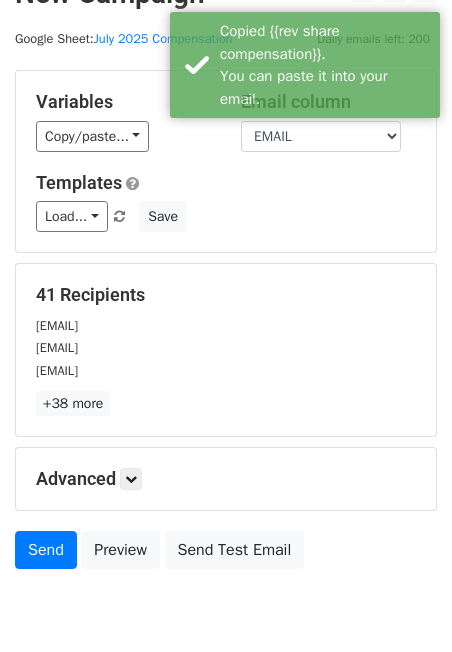 click on "Variables
Copy/paste...
{{FULL_NAME}}
{{EMAIL}}
{{Audio hours}}
{{Audio payment}}
{{Special hours}}
{{Special pay}}
{{Total hours}}
{{rev share compensation}}
{{Total pay}}
{{2 cycle activations}}
{{Inner circles part in Spe...
Email column
FULL_NAME
EMAIL
Audio hours
Audio payment
Special hours
Special pay
Total hours
rev share compensation
Total pay
2 cycle activations
Inner circles part in Special
Templates
Load...
No templates saved
Save" at bounding box center (226, 161) 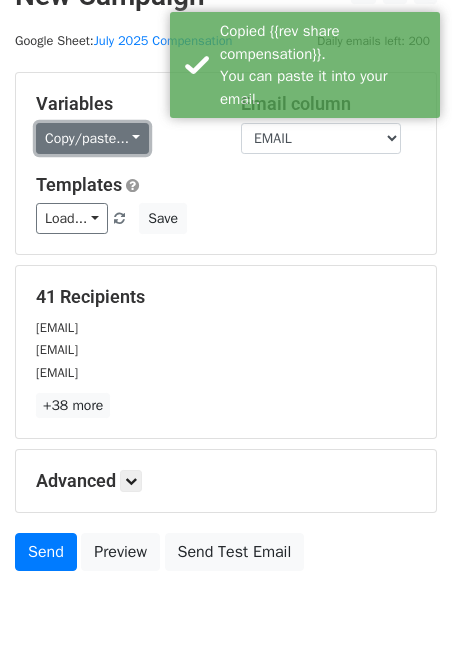 click on "Copy/paste..." at bounding box center [92, 138] 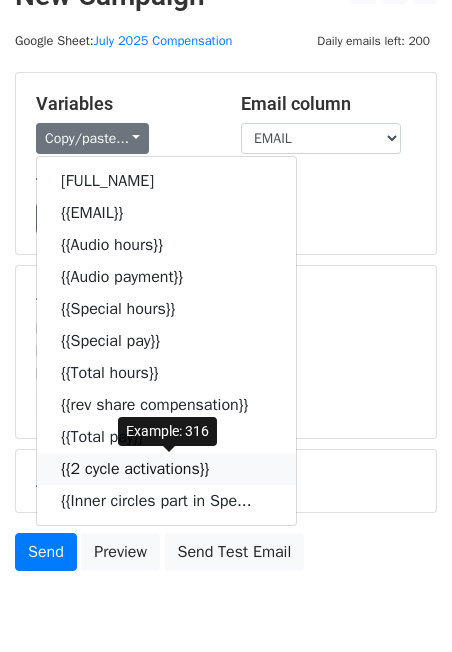 click on "{{2 cycle activations}}" at bounding box center [166, 469] 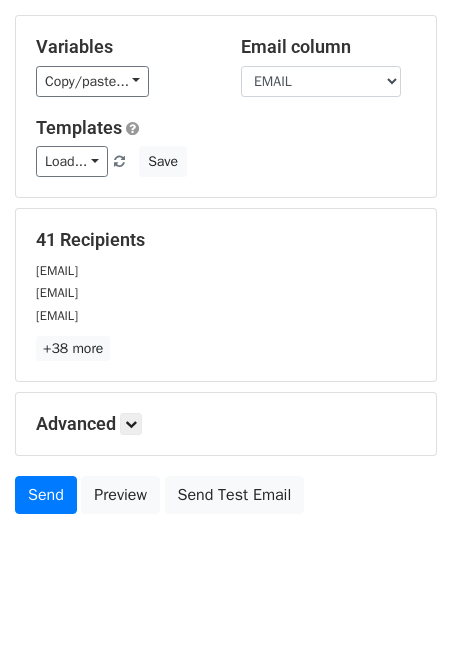 scroll, scrollTop: 106, scrollLeft: 0, axis: vertical 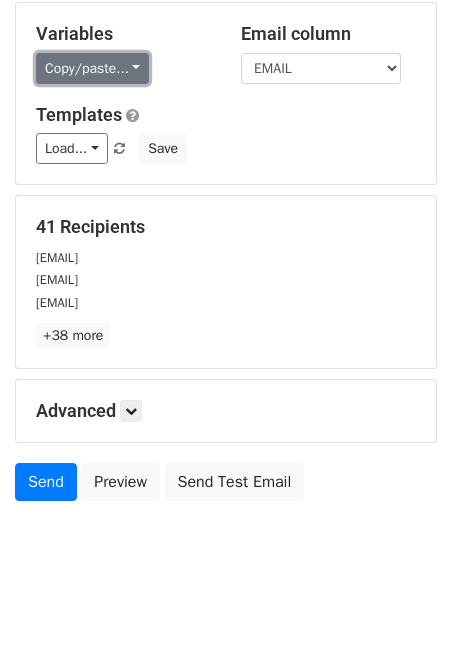 click on "Copy/paste..." at bounding box center [92, 68] 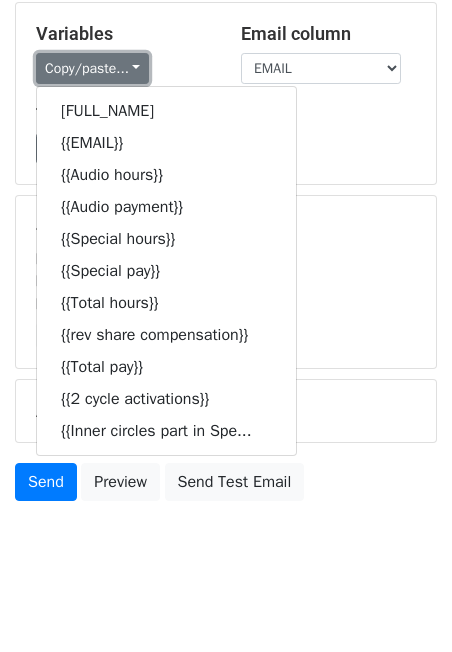 click on "Copy/paste..." at bounding box center (92, 68) 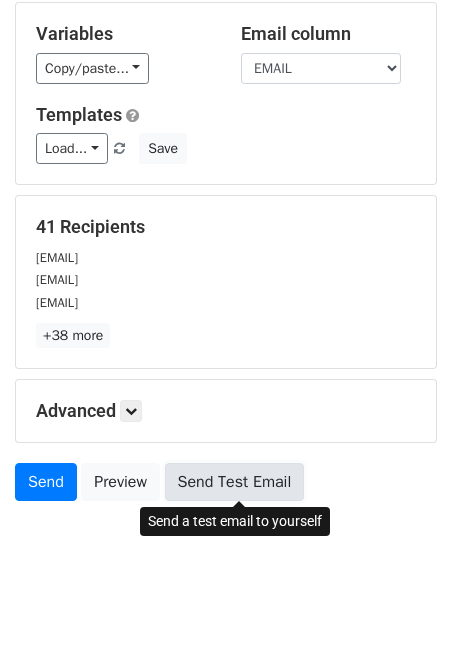 click on "Send Test Email" at bounding box center (235, 482) 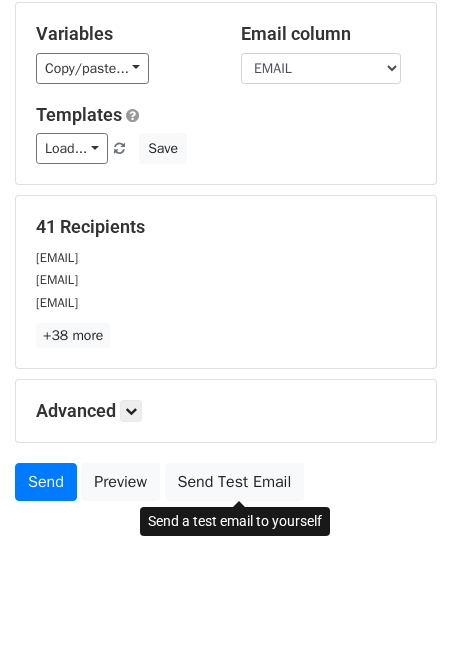 drag, startPoint x: 242, startPoint y: 613, endPoint x: 241, endPoint y: 594, distance: 19.026299 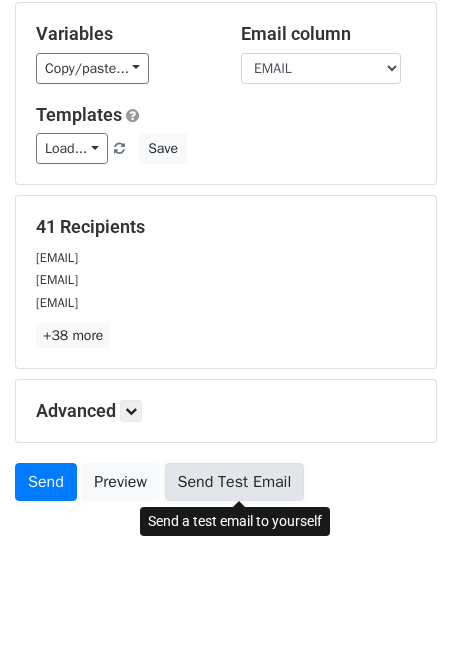 click on "Send Test Email" at bounding box center (235, 482) 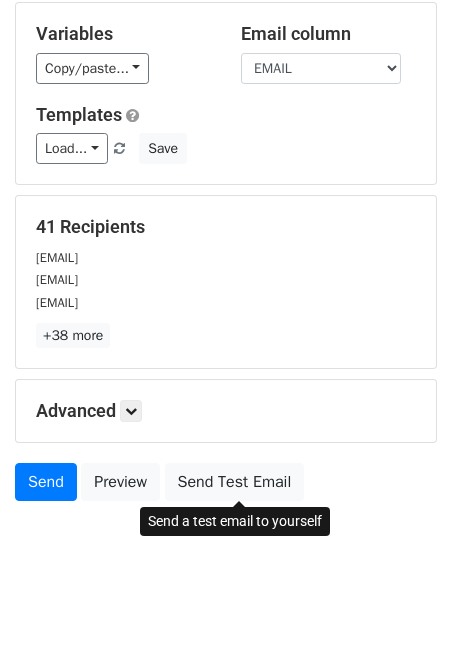 click on "New Campaign
Daily emails left: 200
Google Sheet:
July 2025 Compensation
Variables
Copy/paste...
{{FULL_NAME}}
{{EMAIL}}
{{Audio hours}}
{{Audio payment}}
{{Special hours}}
{{Special pay}}
{{Total hours}}
{{rev share compensation}}
{{Total pay}}
{{2 cycle activations}}
{{Inner circles part in Spe...
Email column
FULL_NAME
EMAIL
Audio hours
Audio payment
Special hours
Special pay
Total hours
rev share compensation
Total pay
2 cycle activations
Inner circles part in Special
Templates
Load...
No templates saved
Save
41 Recipients
adriana.macias@csuglobal.edu
ashley.basyooni@gf.circlesup.com
ashley.cutler@gf.circlesup.com
+38 more
41 Recipients
×
adriana.macias@csuglobal.edu
ashley.basyooni@gf.circlesup.com" at bounding box center [226, 250] 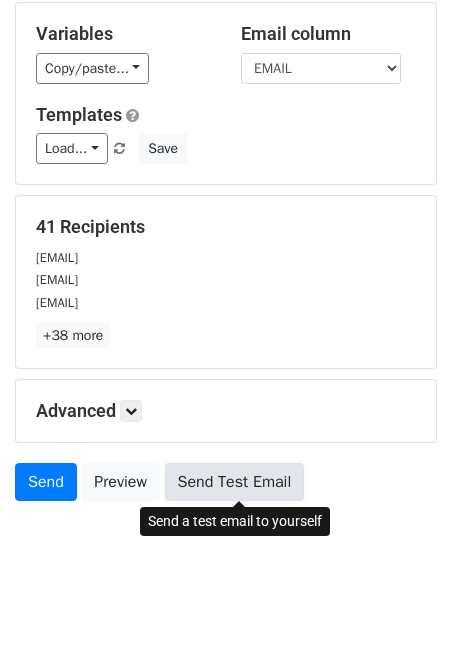 click on "Send Test Email" at bounding box center (235, 482) 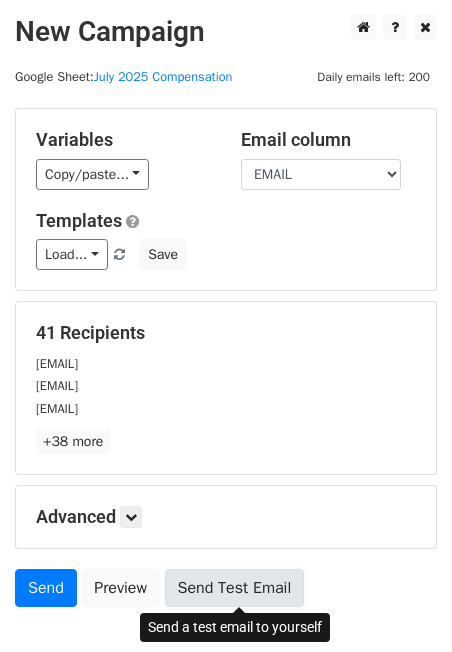 scroll, scrollTop: 125, scrollLeft: 0, axis: vertical 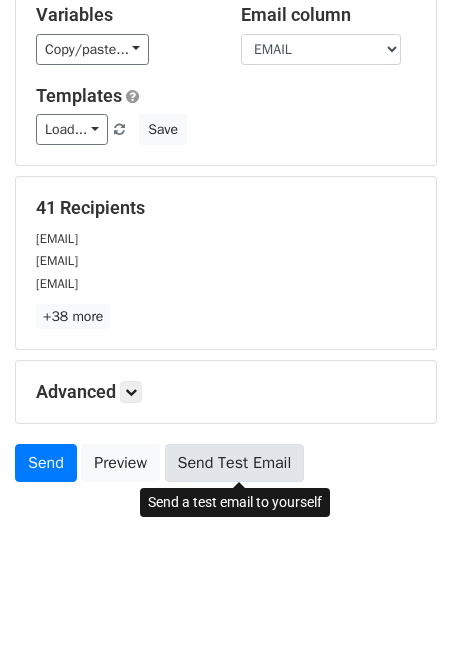 click on "New Campaign
Daily emails left: 200
Google Sheet:
July 2025 Compensation
Variables
Copy/paste...
{{FULL_NAME}}
{{EMAIL}}
{{Audio hours}}
{{Audio payment}}
{{Special hours}}
{{Special pay}}
{{Total hours}}
{{rev share compensation}}
{{Total pay}}
{{2 cycle activations}}
{{Inner circles part in Spe...
Email column
FULL_NAME
EMAIL
Audio hours
Audio payment
Special hours
Special pay
Total hours
rev share compensation
Total pay
2 cycle activations
Inner circles part in Special
Templates
Load...
No templates saved
Save
41 Recipients
adriana.macias@csuglobal.edu
ashley.basyooni@gf.circlesup.com
ashley.cutler@gf.circlesup.com
+38 more
41 Recipients
×
adriana.macias@csuglobal.edu
ashley.basyooni@gf.circlesup.com" at bounding box center (226, 263) 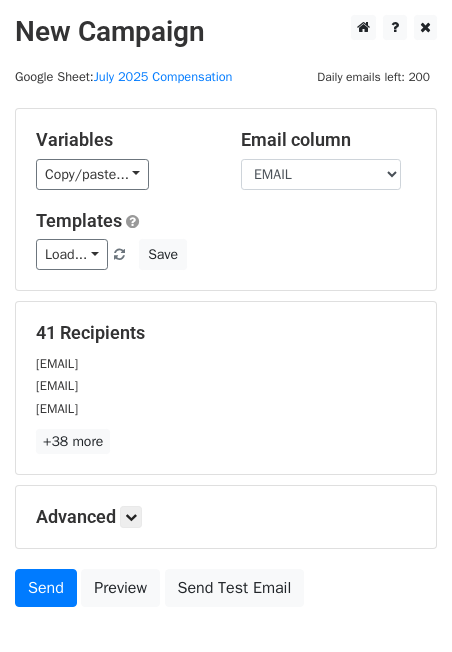 scroll, scrollTop: 125, scrollLeft: 0, axis: vertical 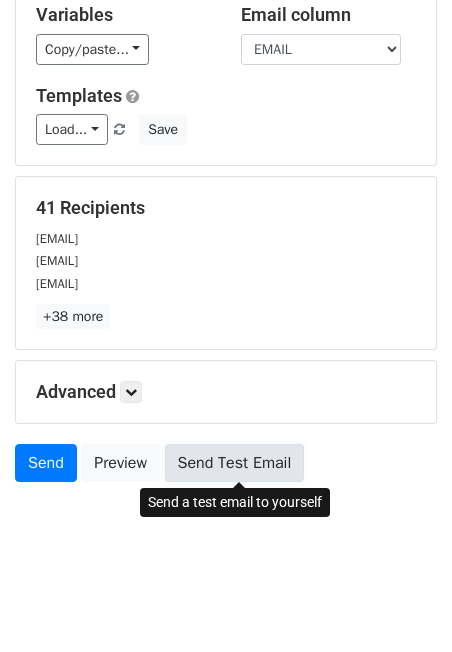 click on "Send Test Email" at bounding box center [235, 463] 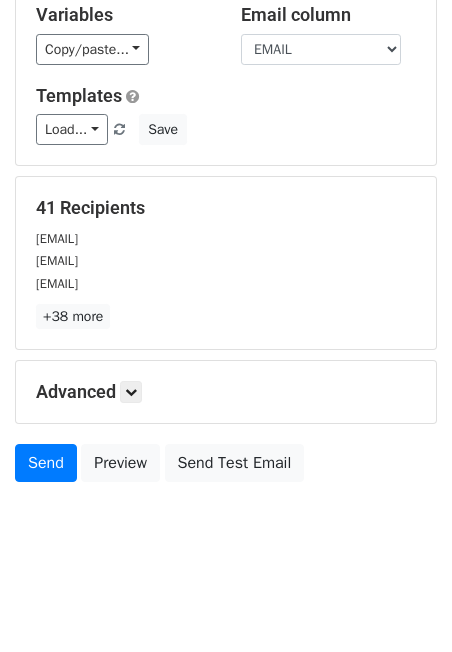 click on "New Campaign
Daily emails left: 200
Google Sheet:
July 2025 Compensation
Variables
Copy/paste...
{{FULL_NAME}}
{{EMAIL}}
{{Audio hours}}
{{Audio payment}}
{{Special hours}}
{{Special pay}}
{{Total hours}}
{{rev share compensation}}
{{Total pay}}
{{2 cycle activations}}
{{Inner circles part in Spe...
Email column
FULL_NAME
EMAIL
Audio hours
Audio payment
Special hours
Special pay
Total hours
rev share compensation
Total pay
2 cycle activations
Inner circles part in Special
Templates
Load...
No templates saved
Save
41 Recipients
adriana.macias@csuglobal.edu
ashley.basyooni@gf.circlesup.com
ashley.cutler@gf.circlesup.com
+38 more
41 Recipients
×
adriana.macias@csuglobal.edu
ashley.basyooni@gf.circlesup.com" at bounding box center (226, 263) 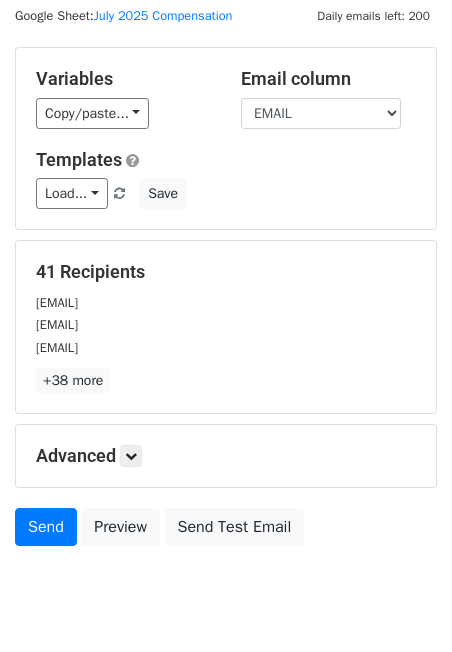 scroll, scrollTop: 125, scrollLeft: 0, axis: vertical 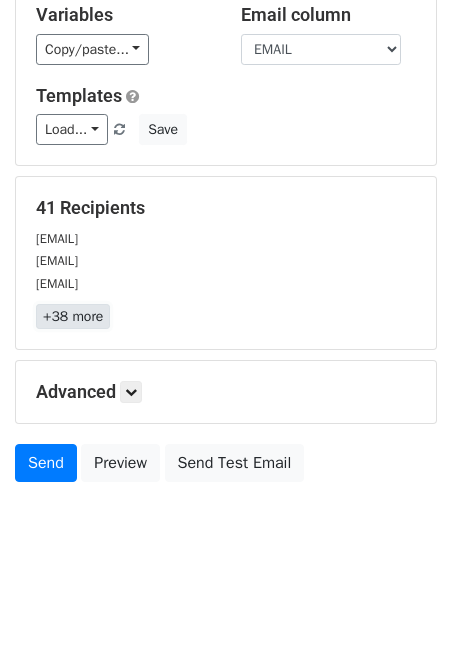 click on "+38 more" at bounding box center [73, 316] 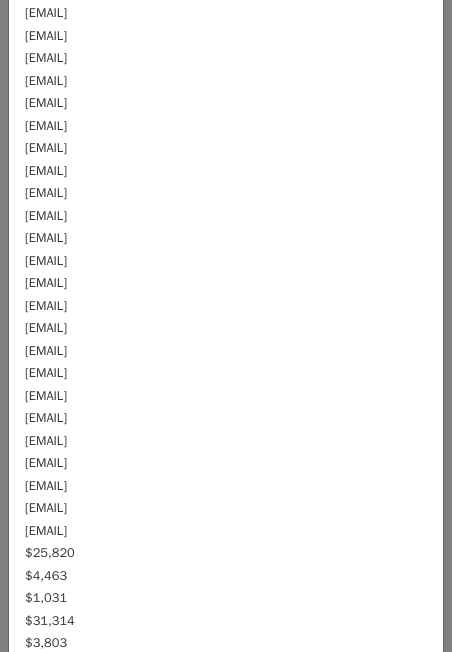 scroll, scrollTop: 0, scrollLeft: 0, axis: both 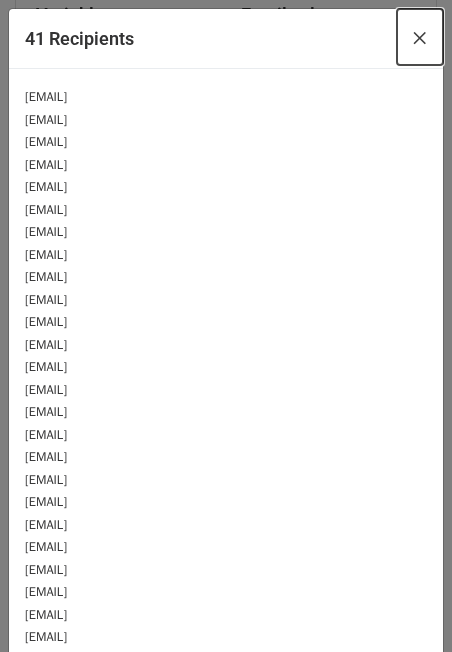 click on "×" at bounding box center [420, 37] 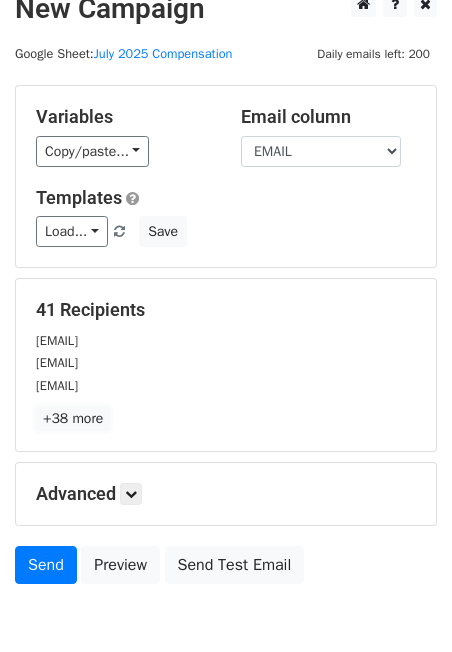 scroll, scrollTop: 0, scrollLeft: 0, axis: both 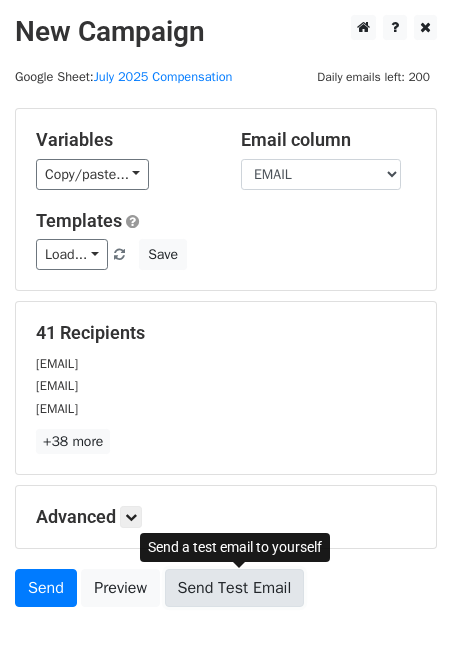click on "Send Test Email" at bounding box center [235, 588] 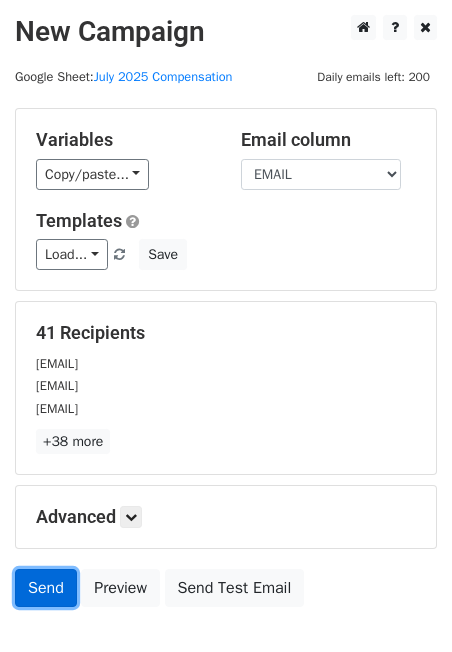 click on "Send" at bounding box center (46, 588) 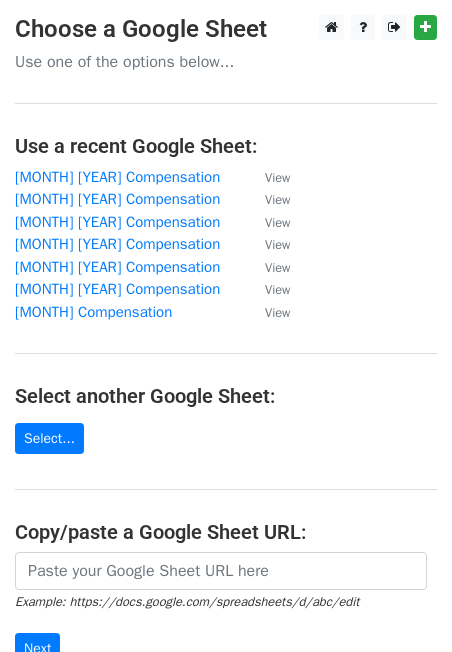 scroll, scrollTop: 0, scrollLeft: 0, axis: both 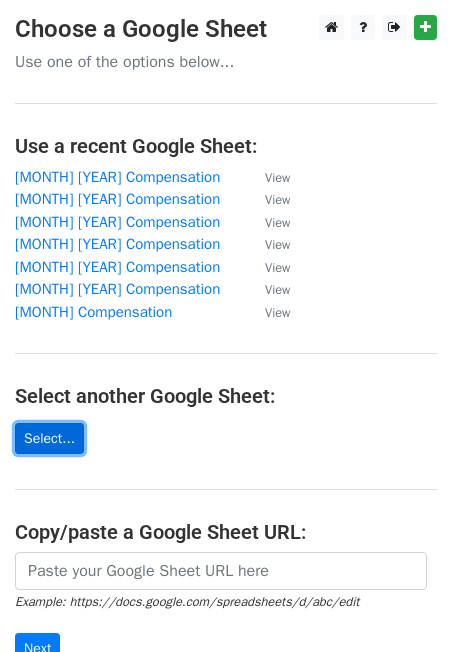 click on "Select..." at bounding box center [49, 438] 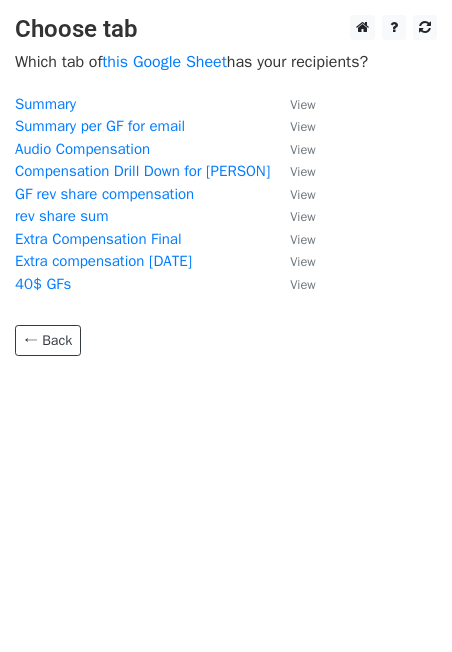 scroll, scrollTop: 0, scrollLeft: 0, axis: both 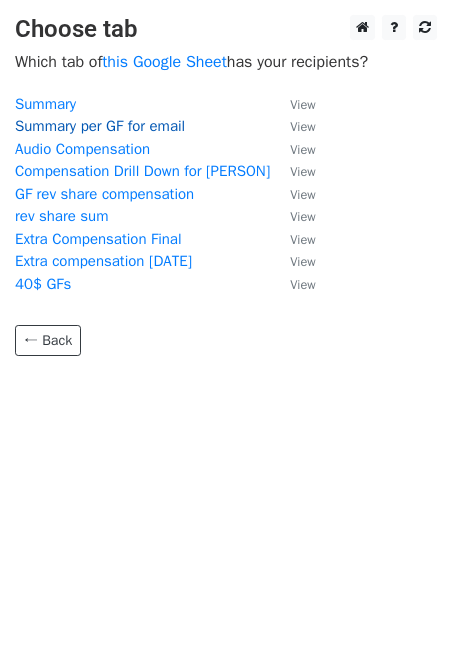 click on "Summary per GF for email" at bounding box center [100, 126] 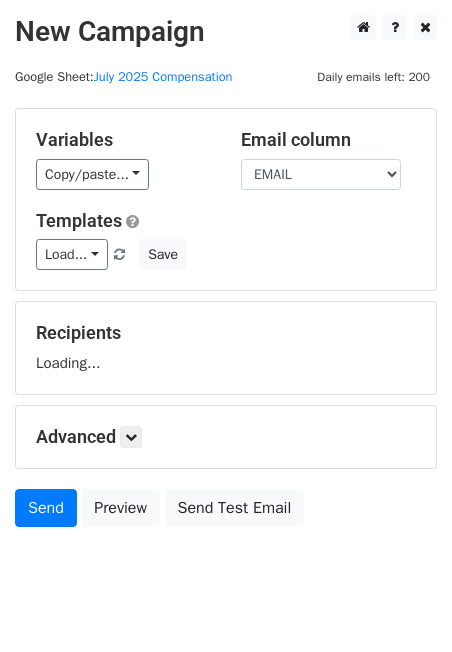 scroll, scrollTop: 0, scrollLeft: 0, axis: both 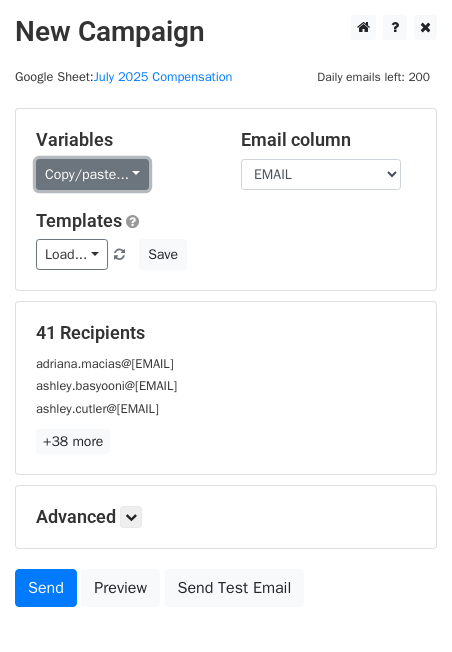 click on "Copy/paste..." at bounding box center (92, 174) 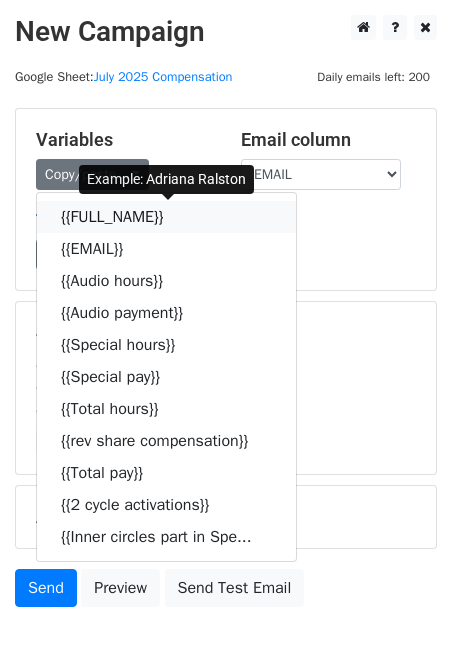 click on "{{FULL_NAME}}" at bounding box center [166, 217] 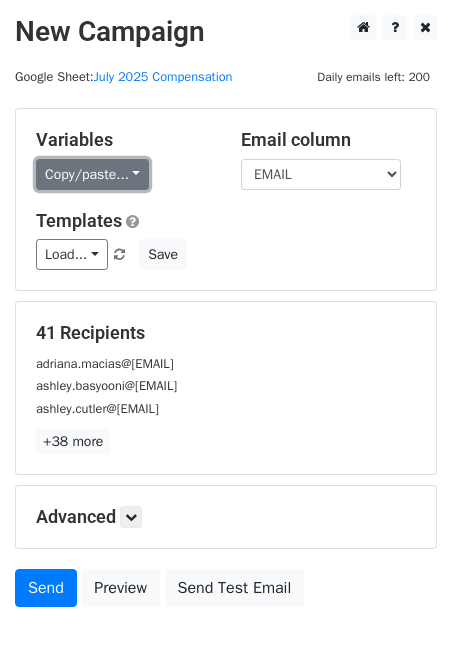 click on "Copy/paste..." at bounding box center (92, 174) 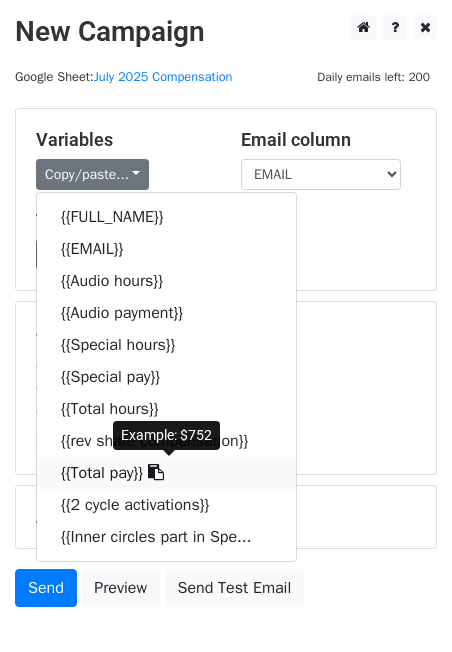 click on "{{Total pay}}" at bounding box center (166, 473) 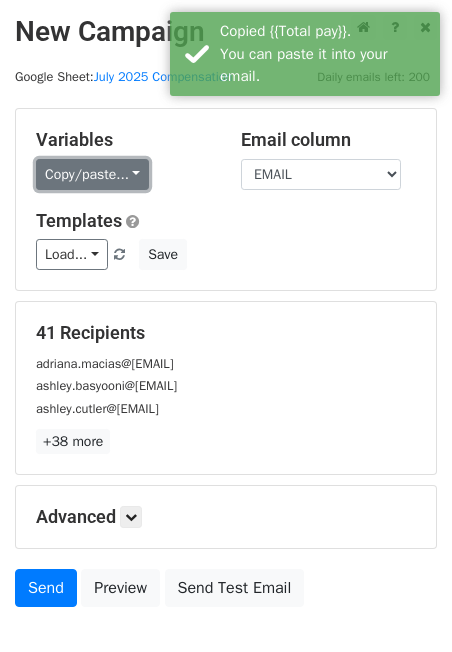 click on "Copy/paste..." at bounding box center [92, 174] 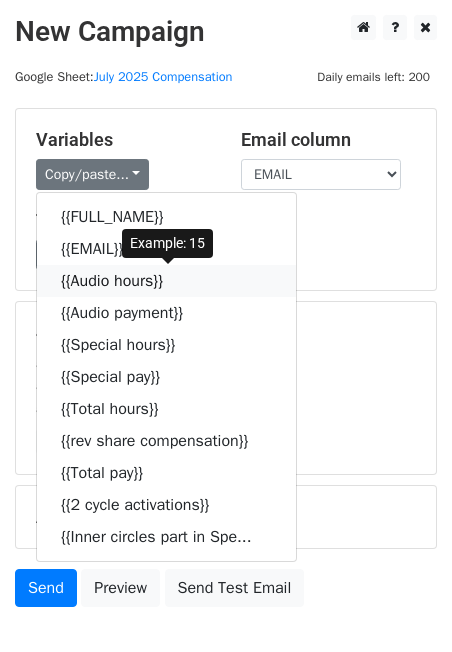 click on "{{Audio hours}}" at bounding box center (166, 281) 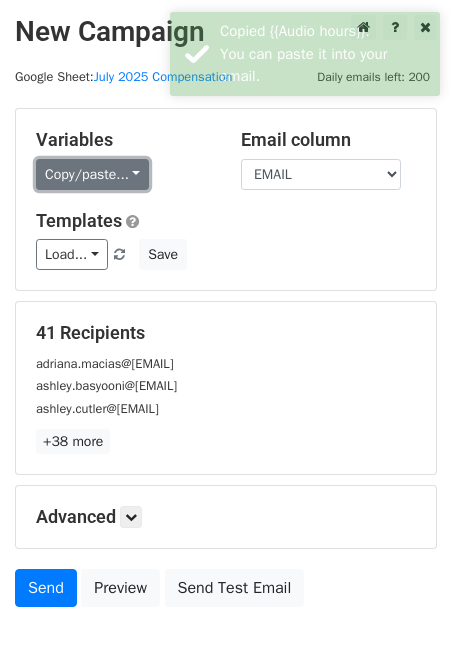 click on "Copy/paste..." at bounding box center (92, 174) 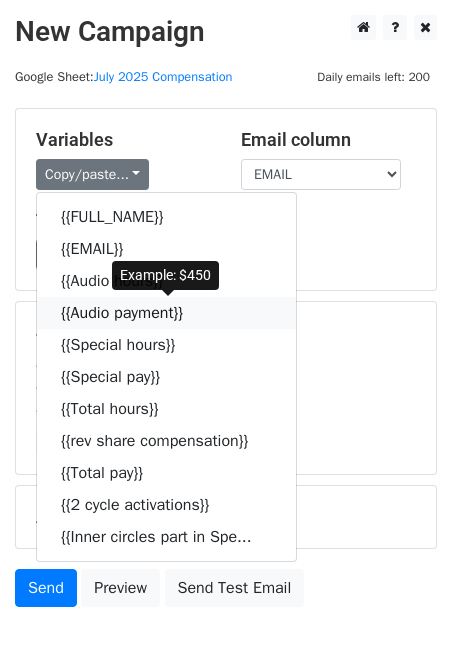 click on "{{Audio payment}}" at bounding box center (166, 313) 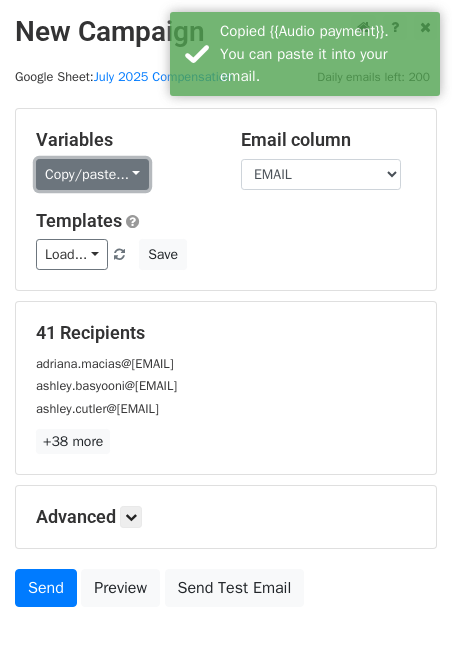 drag, startPoint x: 114, startPoint y: 163, endPoint x: 108, endPoint y: 180, distance: 18.027756 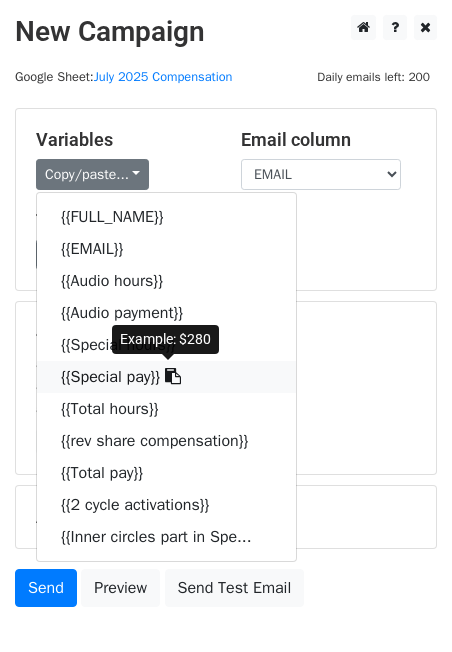 click on "{{Special pay}}" at bounding box center (166, 377) 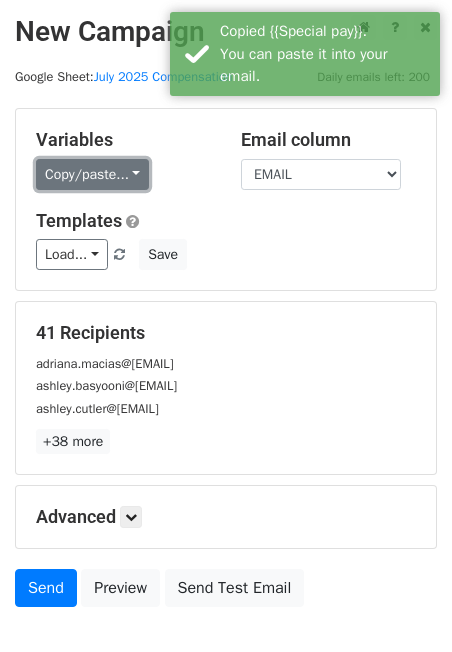 click on "Copy/paste..." at bounding box center [92, 174] 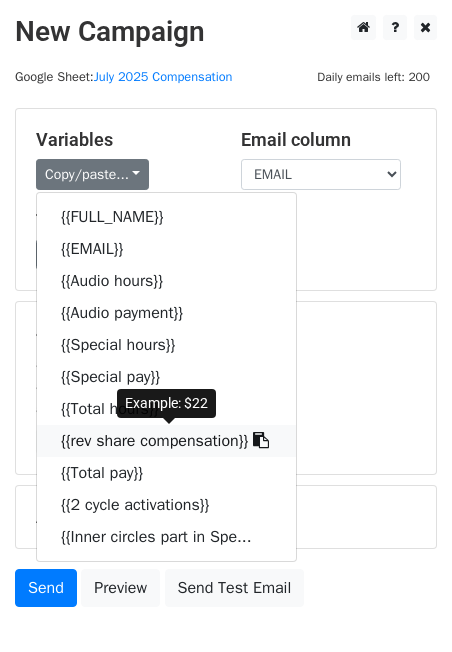 click on "{{rev share compensation}}" at bounding box center (166, 441) 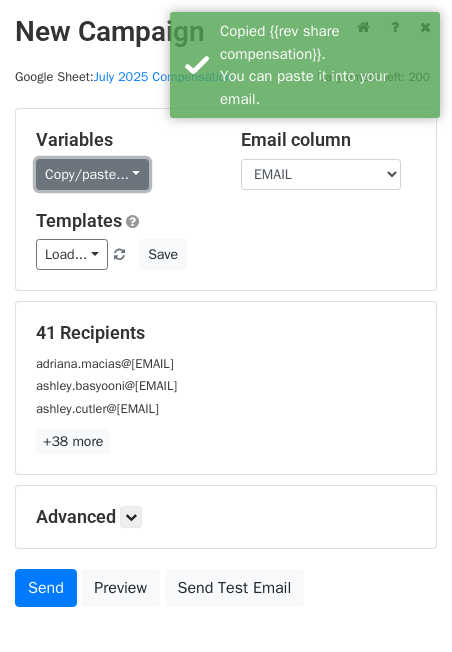 click on "Copy/paste..." at bounding box center (92, 174) 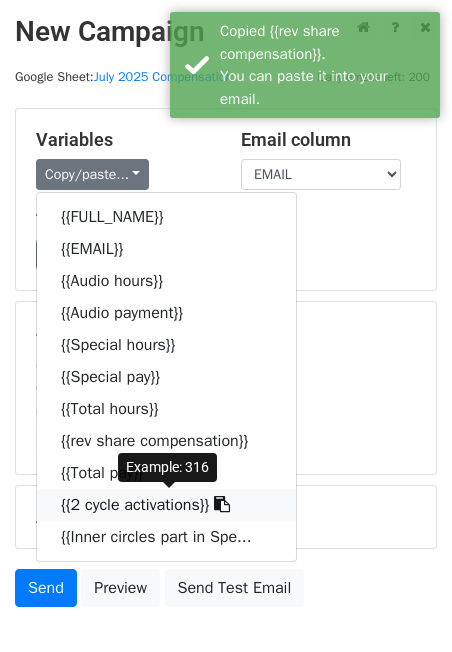 click on "{{2 cycle activations}}" at bounding box center (166, 505) 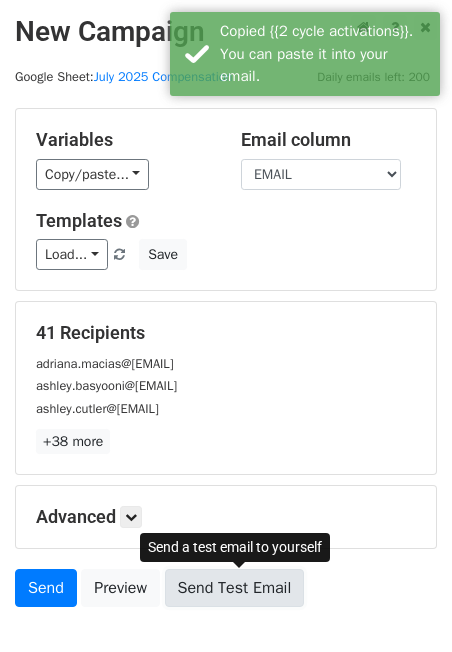 click on "Send Test Email" at bounding box center (235, 588) 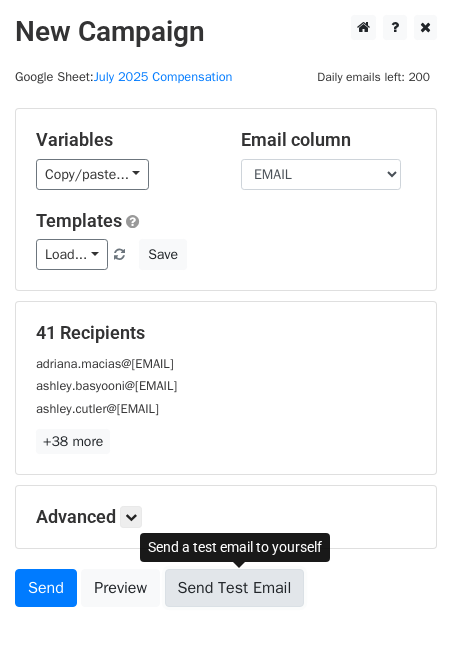 click on "Send Test Email" at bounding box center (235, 588) 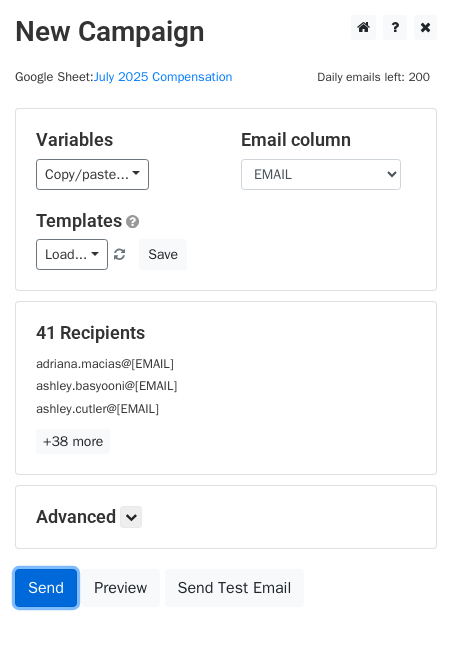 click on "Send" at bounding box center [46, 588] 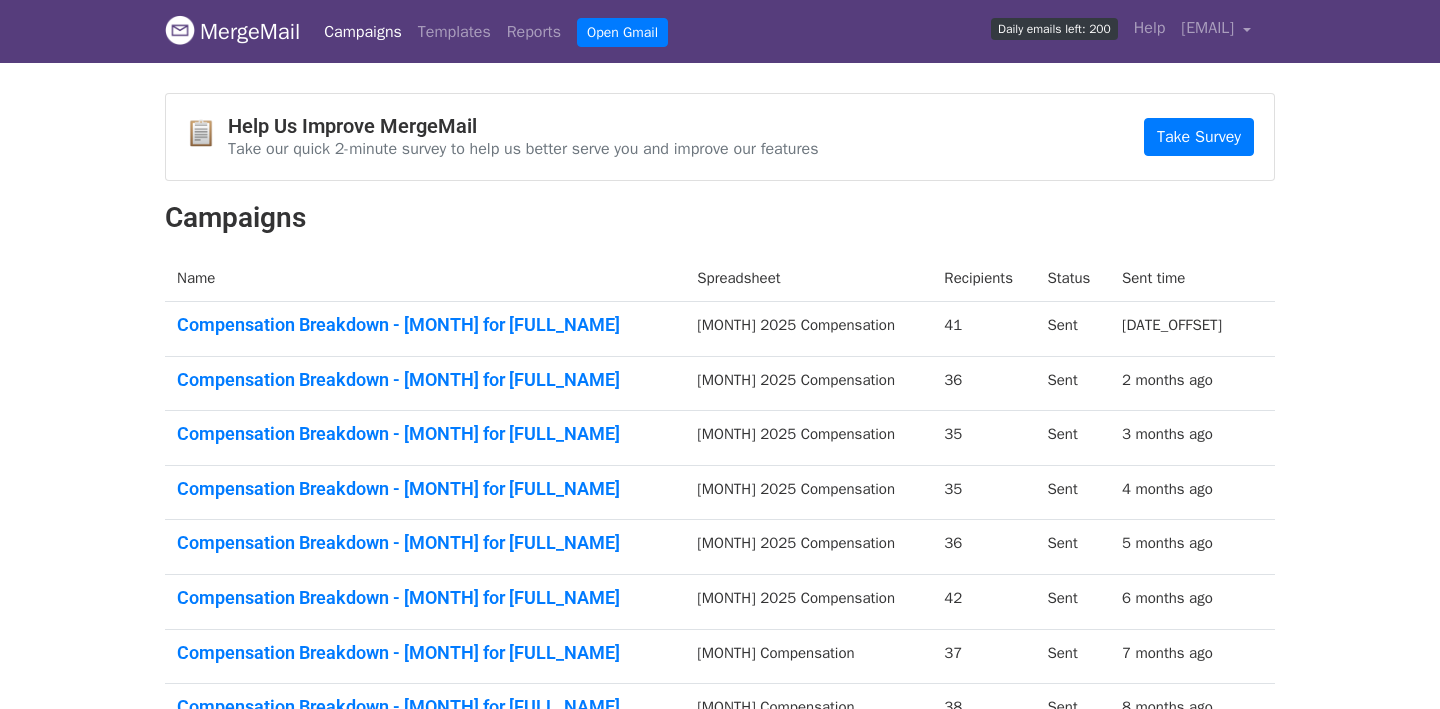 scroll, scrollTop: 0, scrollLeft: 0, axis: both 